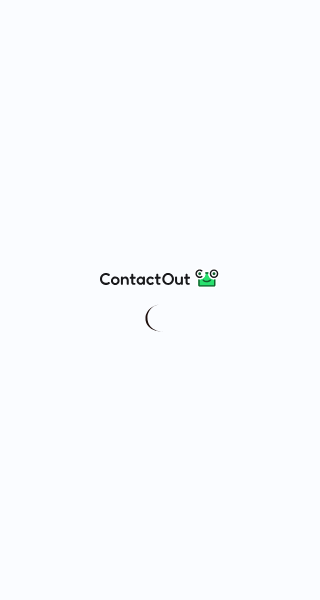 scroll, scrollTop: 0, scrollLeft: 0, axis: both 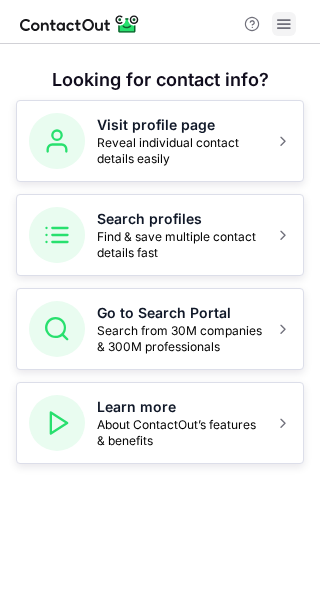 click at bounding box center (284, 24) 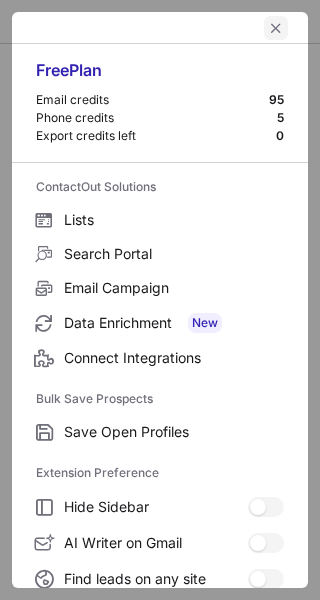click at bounding box center [276, 28] 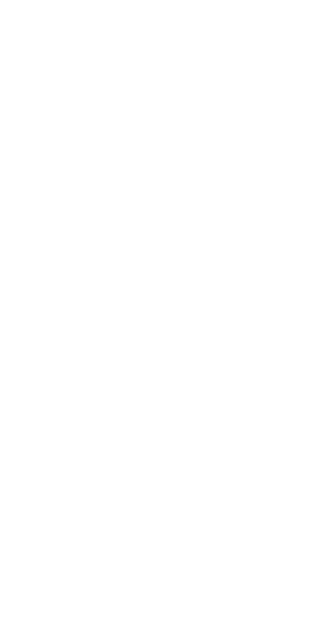scroll, scrollTop: 0, scrollLeft: 0, axis: both 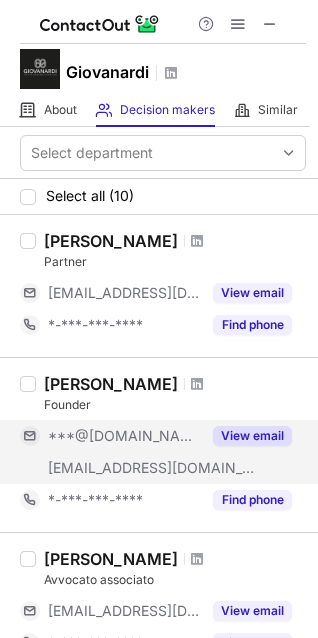 click on "View email" at bounding box center [252, 436] 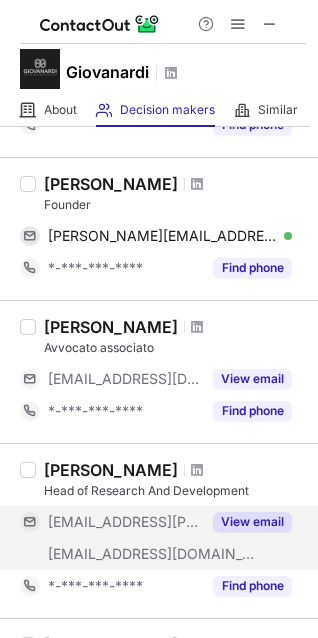 scroll, scrollTop: 400, scrollLeft: 0, axis: vertical 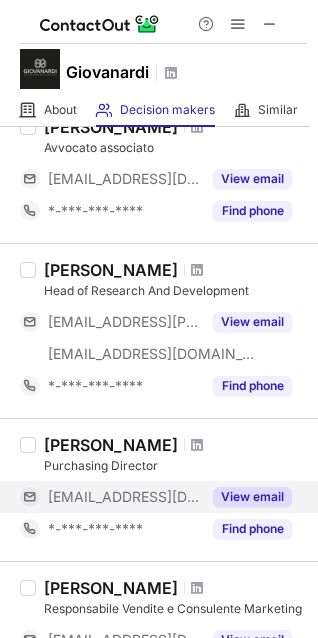 click on "View email" at bounding box center [252, 497] 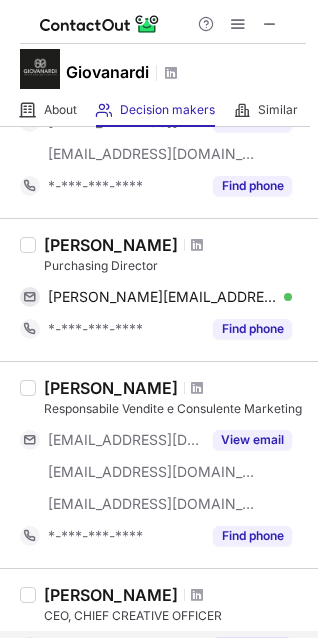 scroll, scrollTop: 540, scrollLeft: 0, axis: vertical 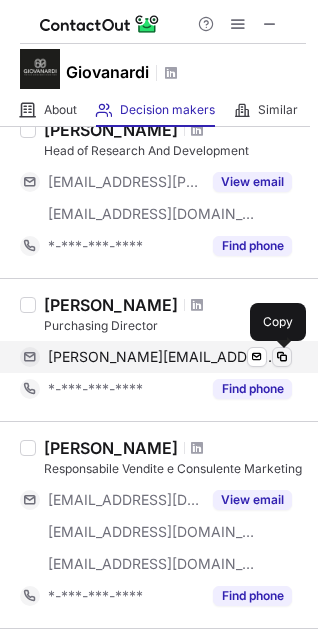 click at bounding box center [282, 357] 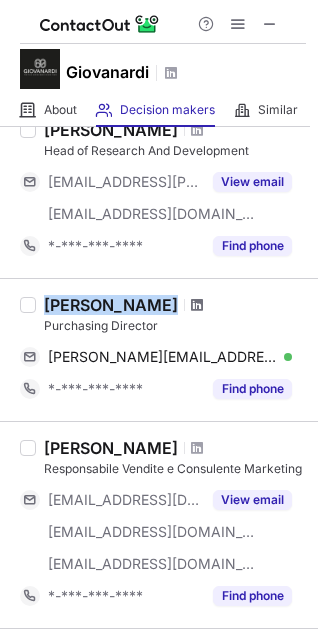drag, startPoint x: 45, startPoint y: 312, endPoint x: 184, endPoint y: 307, distance: 139.0899 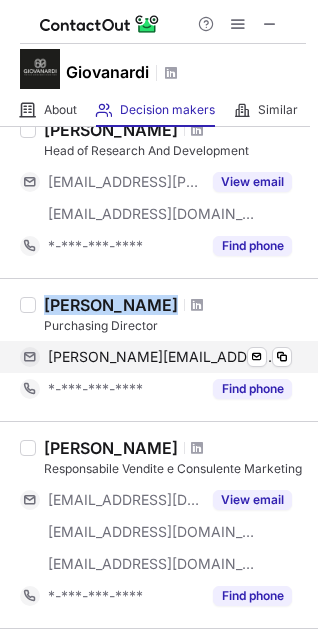 copy on "Matteo Pancotti" 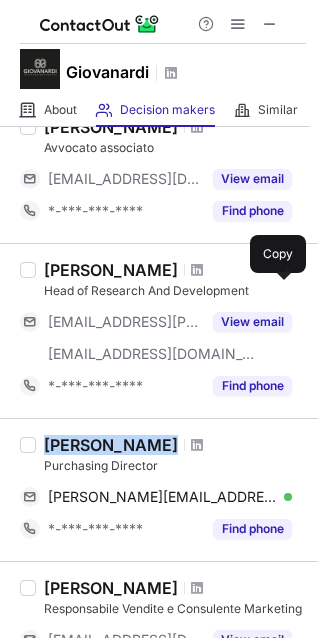 scroll, scrollTop: 600, scrollLeft: 0, axis: vertical 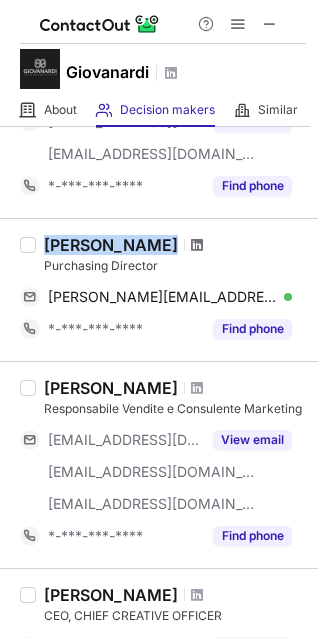 click at bounding box center [197, 245] 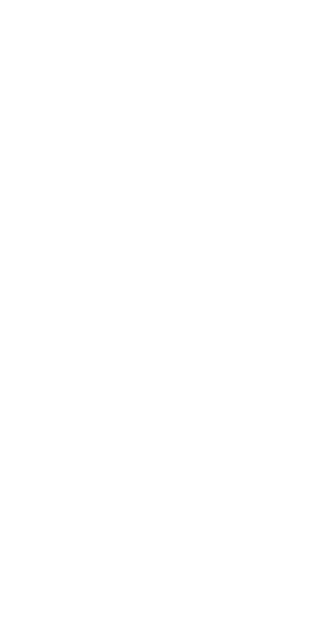 scroll, scrollTop: 0, scrollLeft: 0, axis: both 